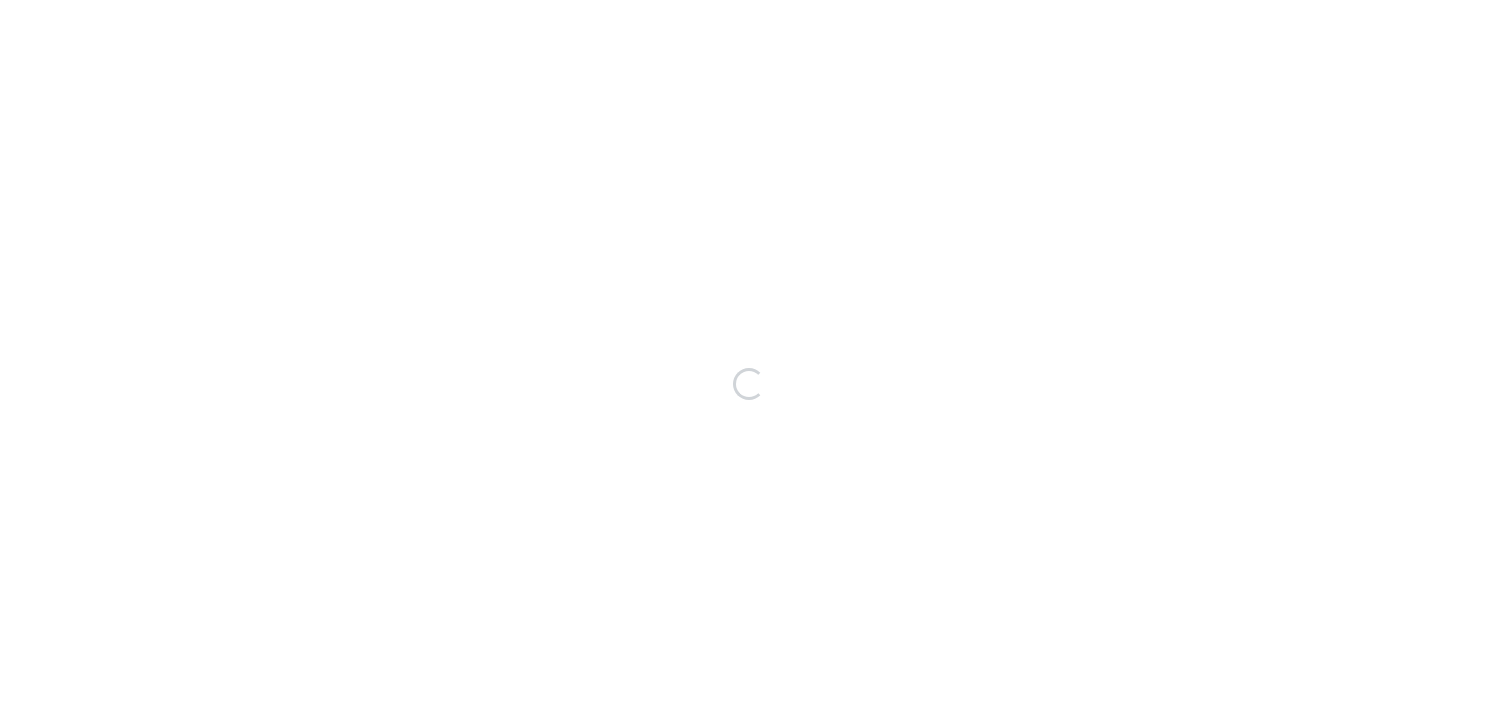 scroll, scrollTop: 0, scrollLeft: 0, axis: both 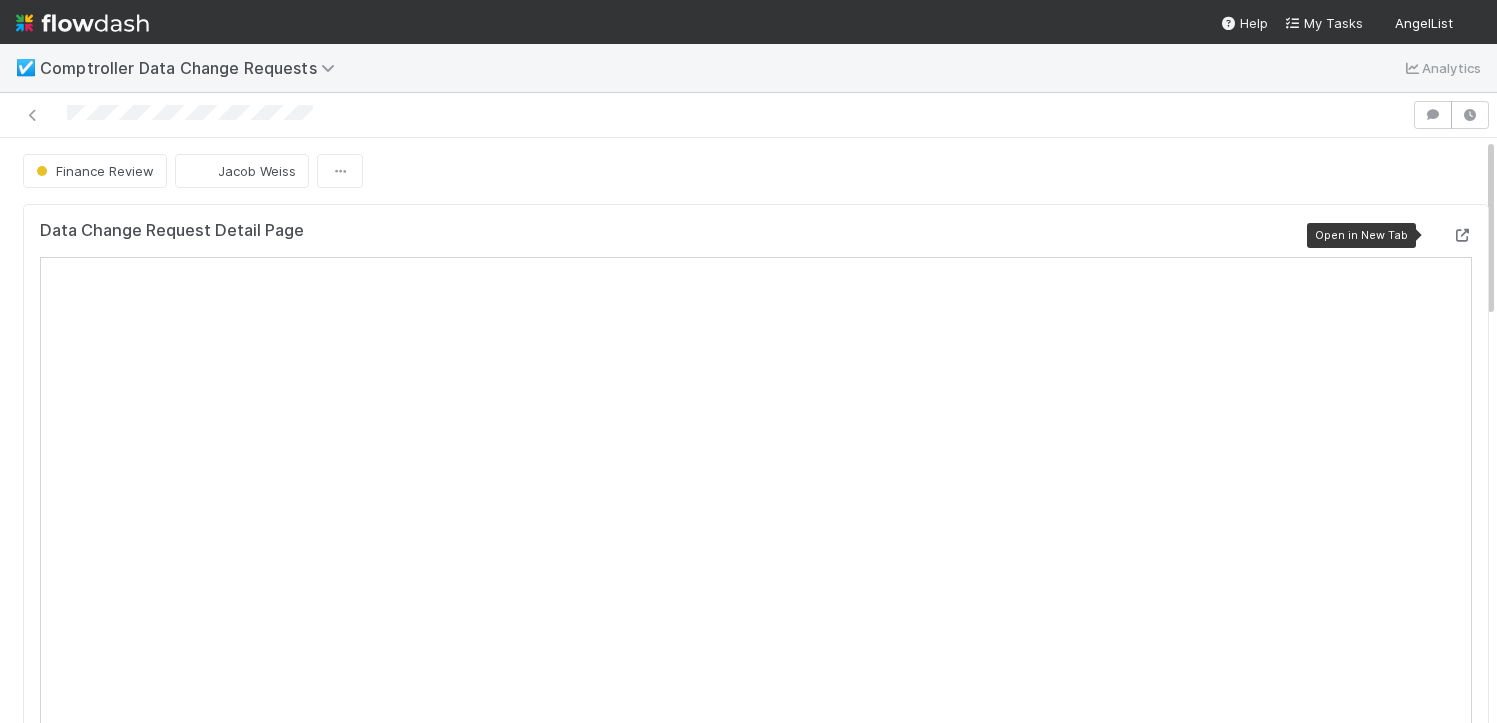 click at bounding box center [1462, 235] 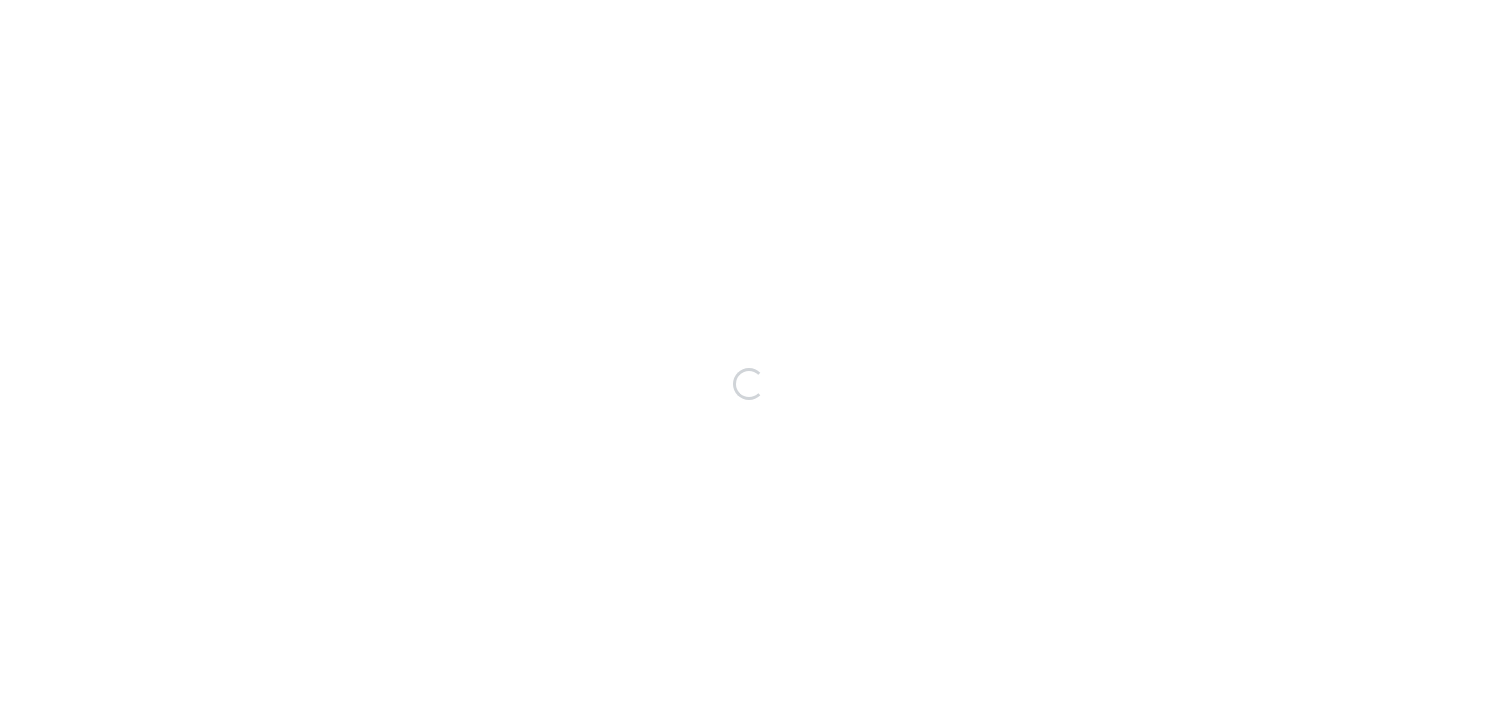 scroll, scrollTop: 0, scrollLeft: 0, axis: both 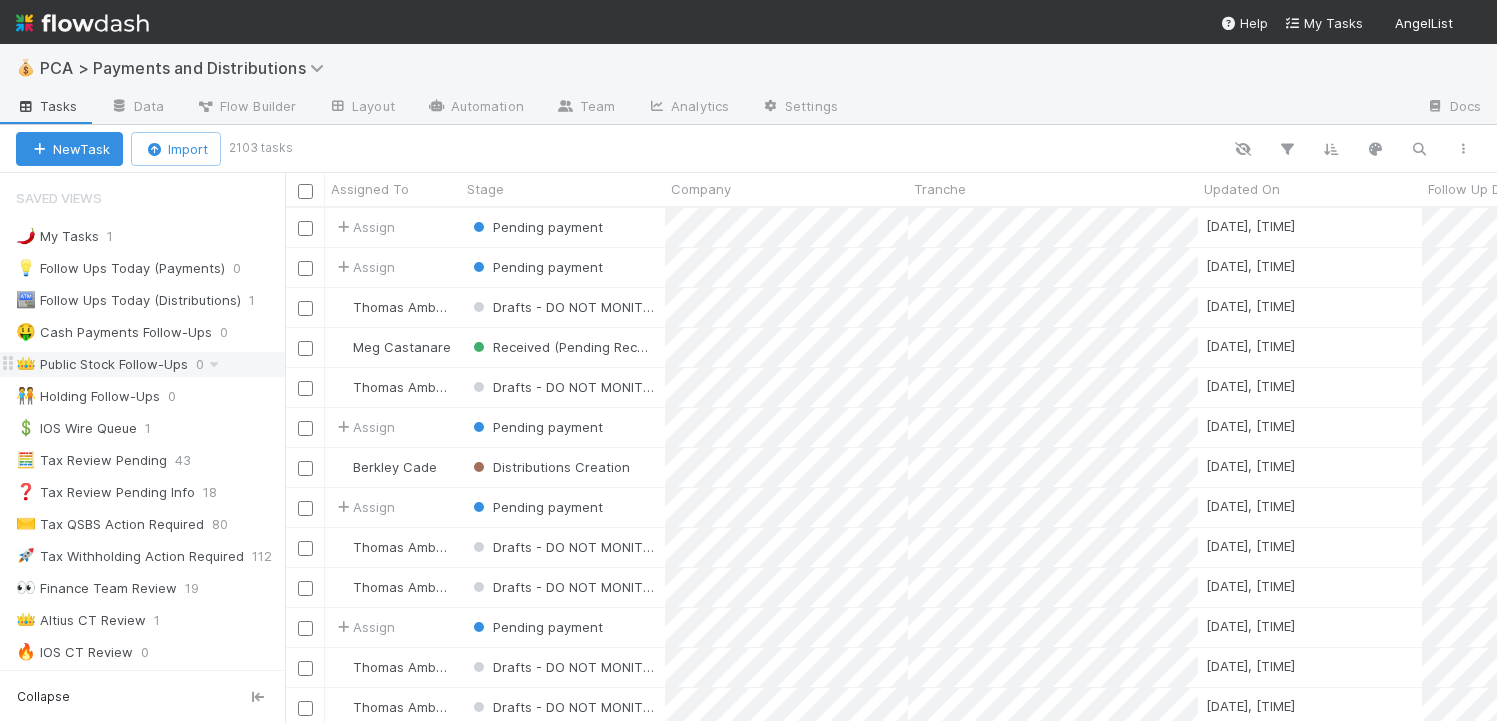 click on "👑 Public Stock Follow-Ups" at bounding box center [102, 364] 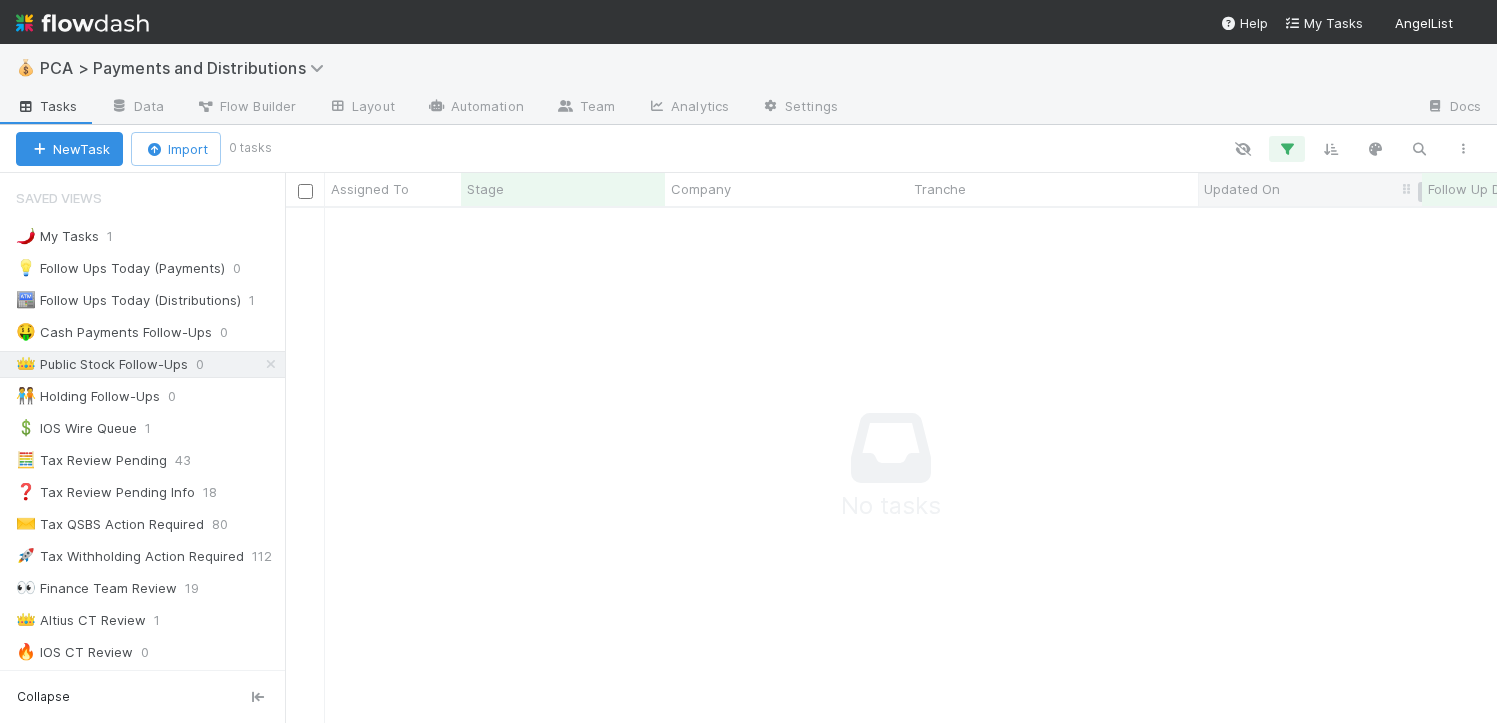 scroll, scrollTop: 15, scrollLeft: 16, axis: both 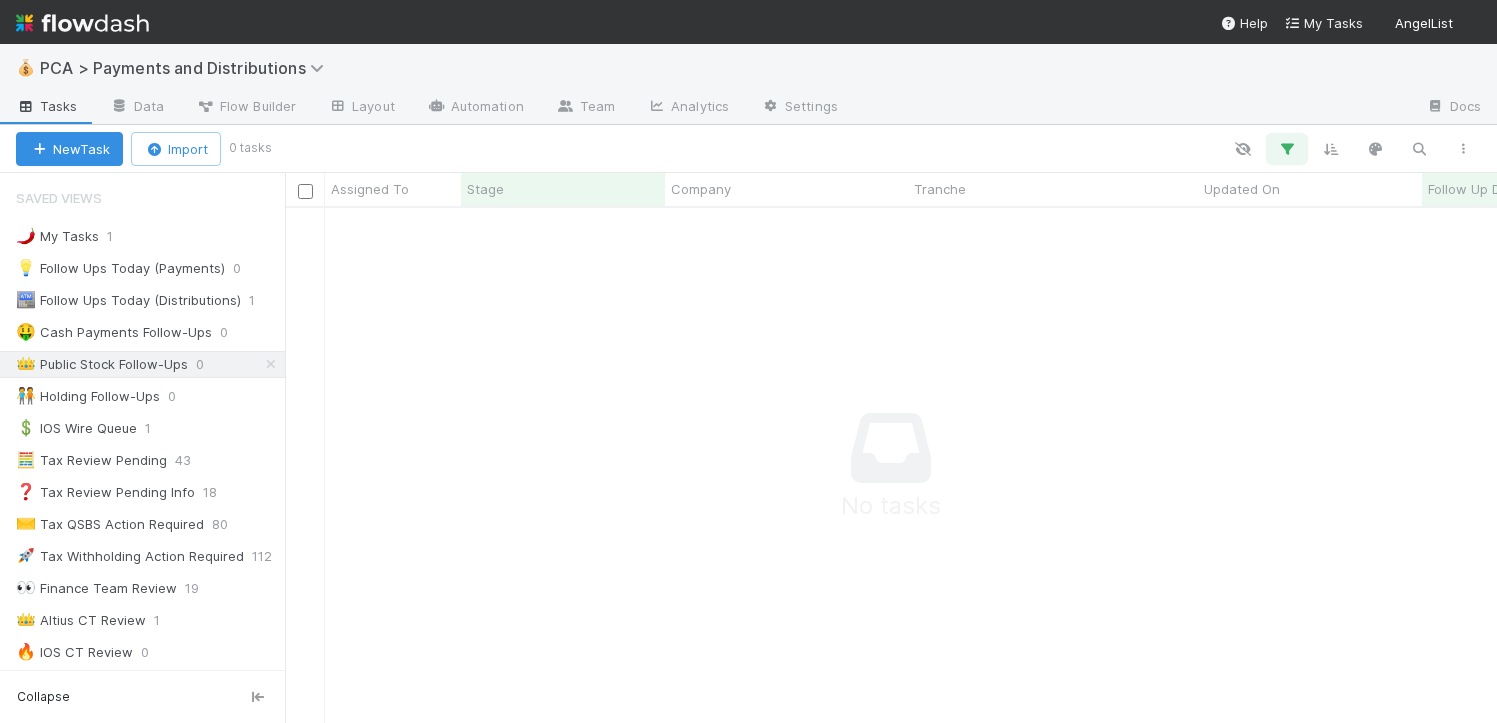 click at bounding box center (1287, 149) 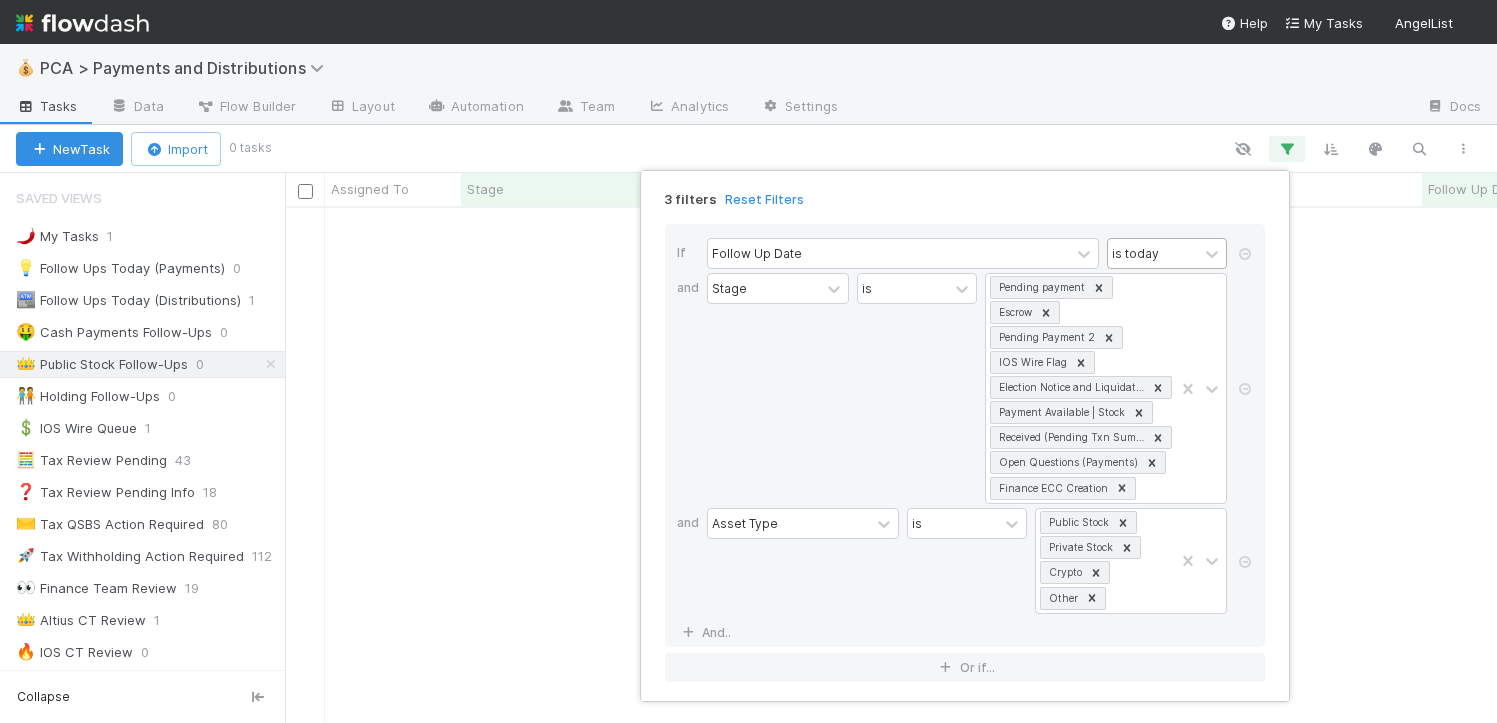 click on "is today" at bounding box center (1135, 253) 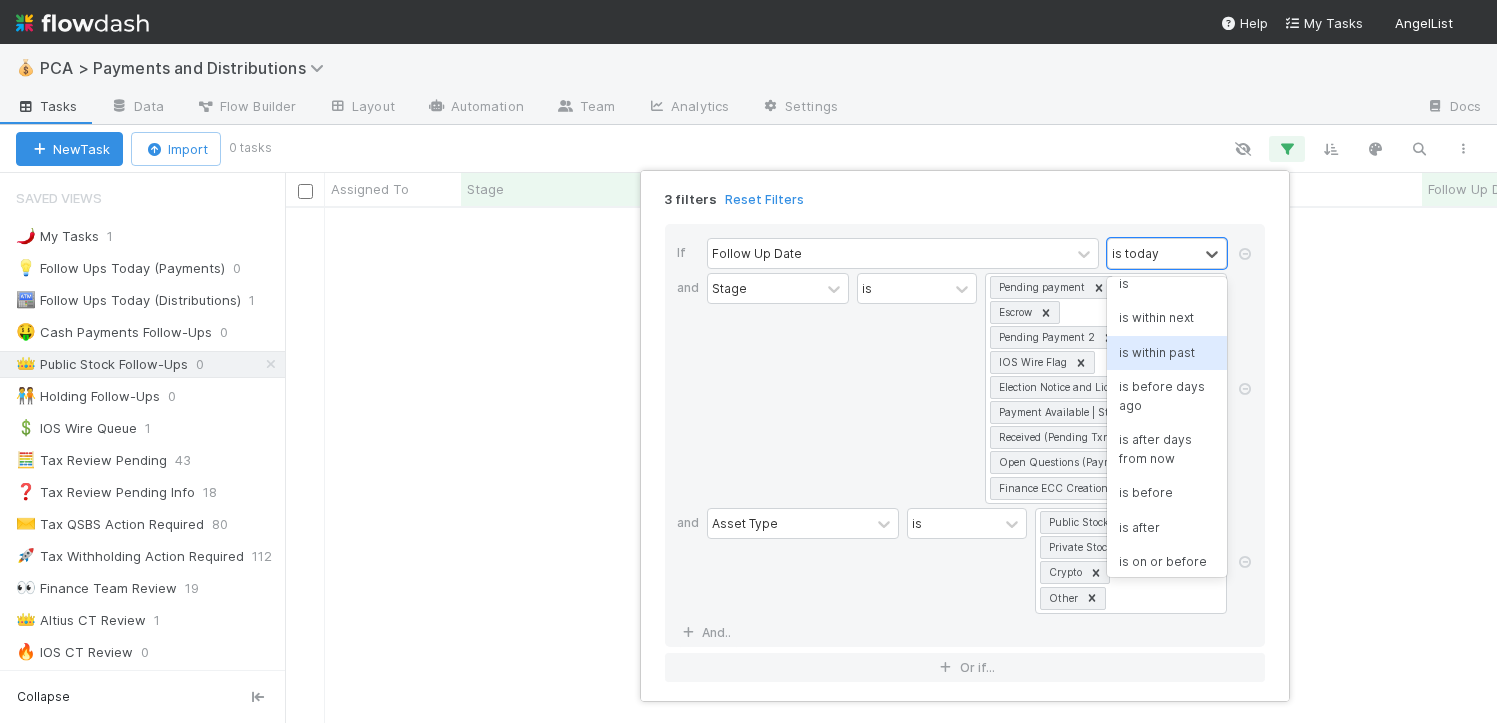 scroll, scrollTop: 0, scrollLeft: 0, axis: both 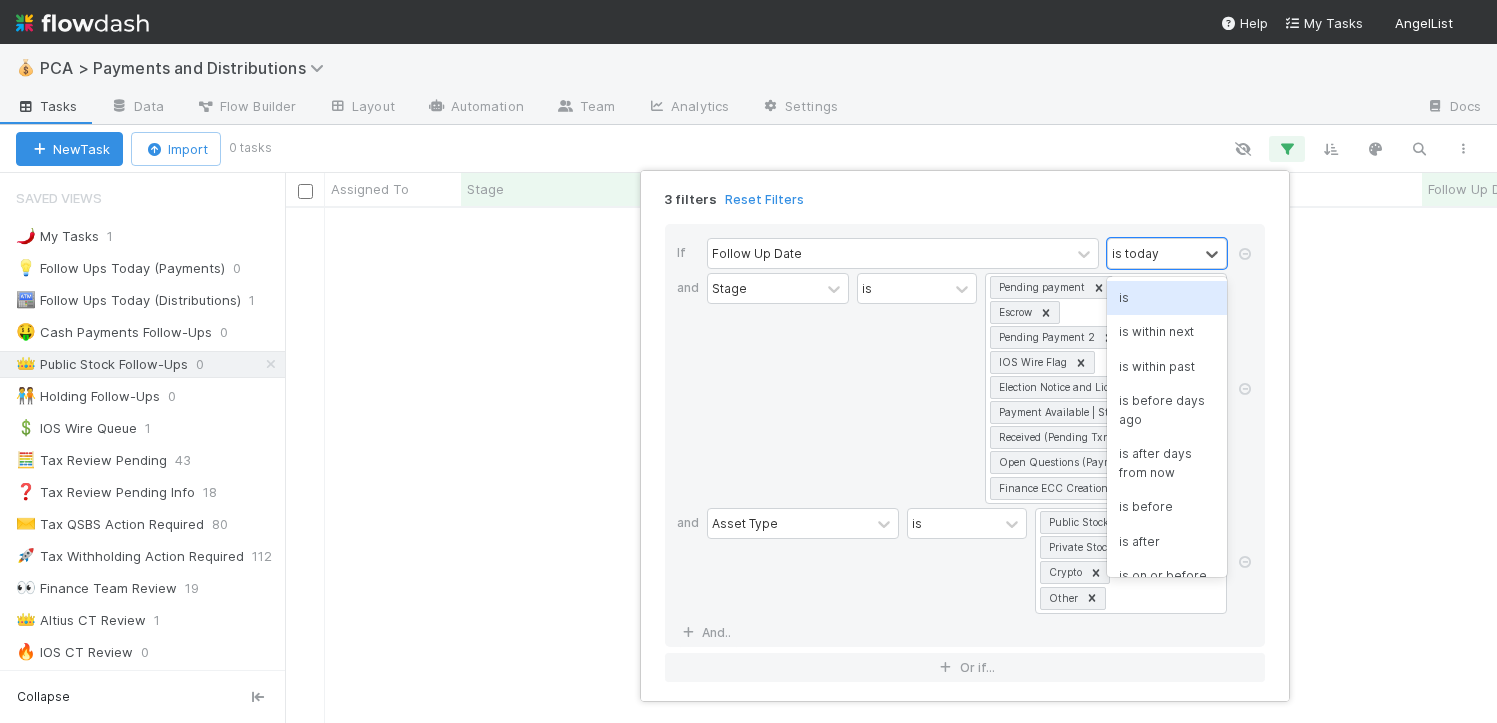 click on "is" at bounding box center [1167, 298] 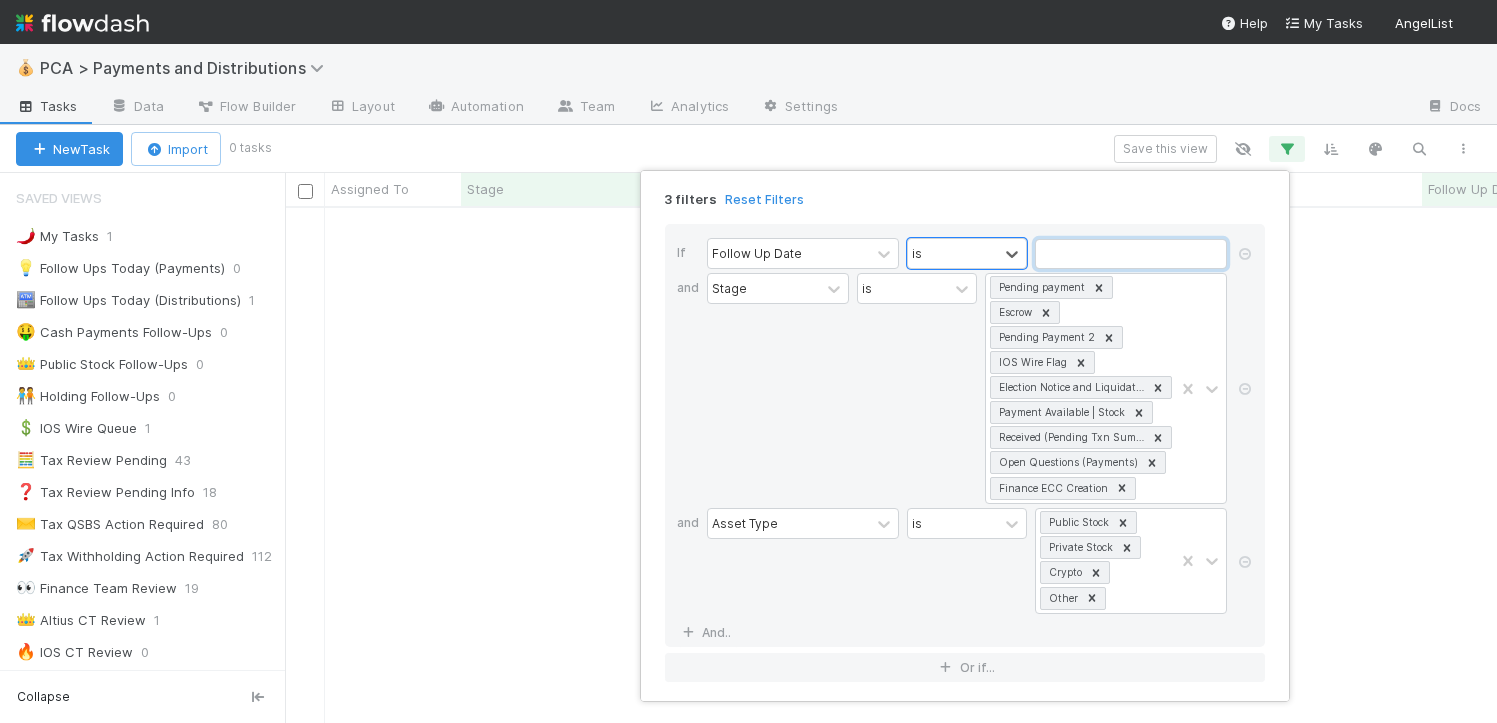 click at bounding box center [1131, 254] 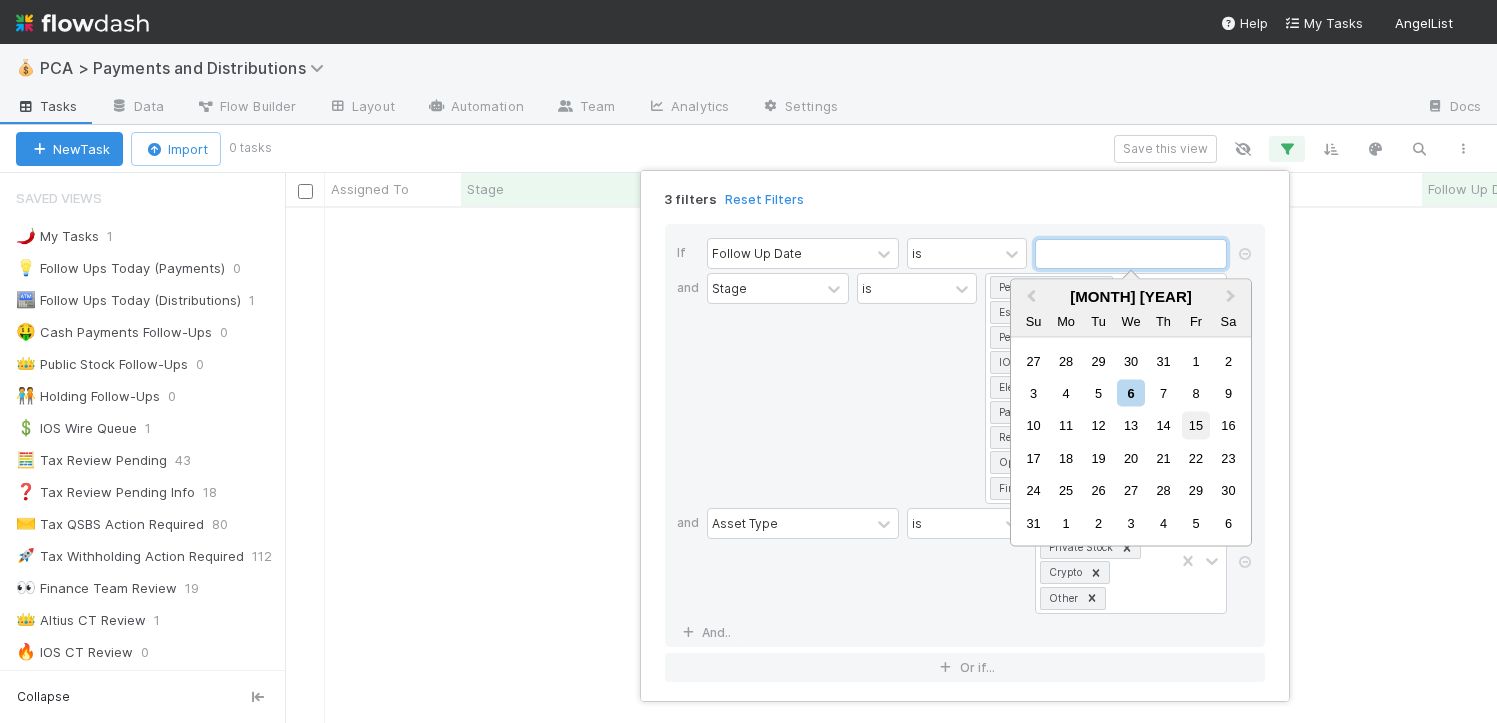 scroll, scrollTop: 15, scrollLeft: 16, axis: both 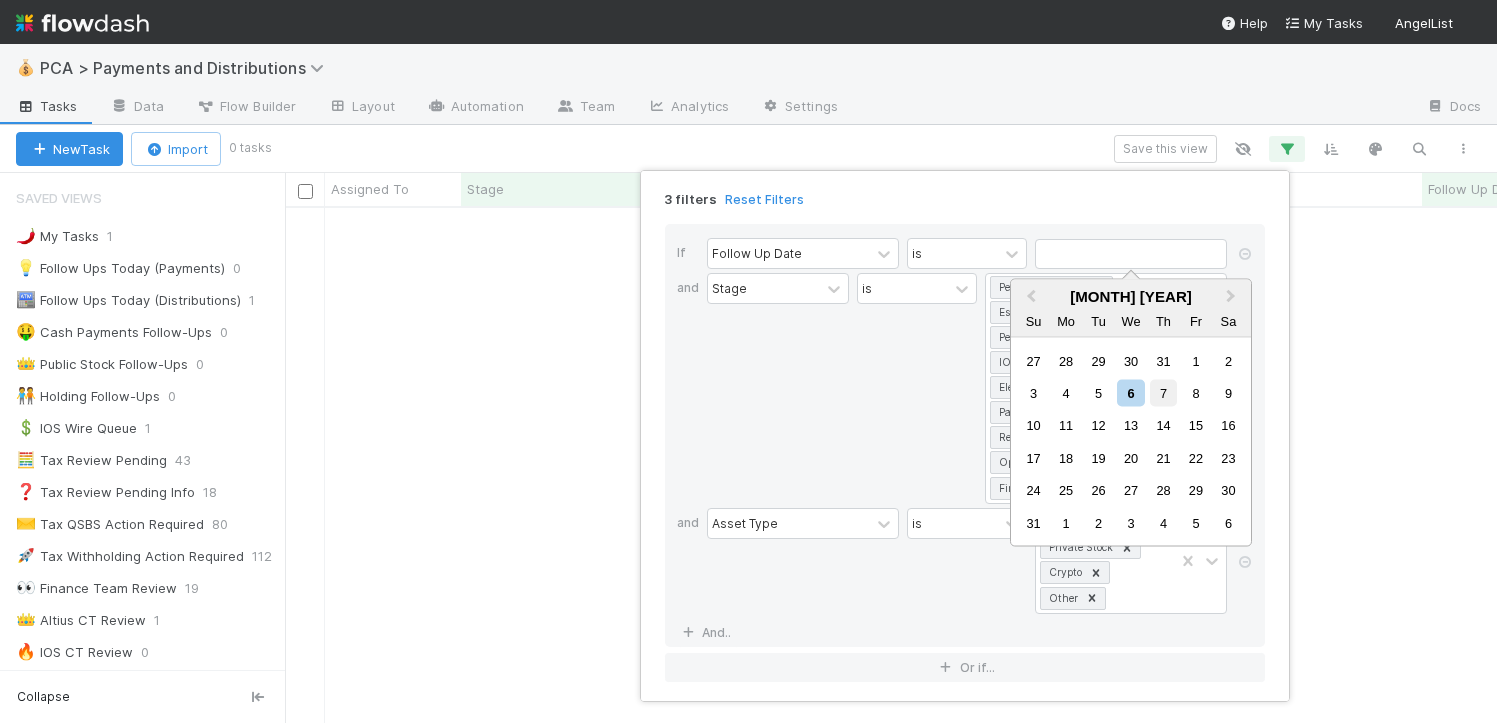 click on "7" at bounding box center [1163, 393] 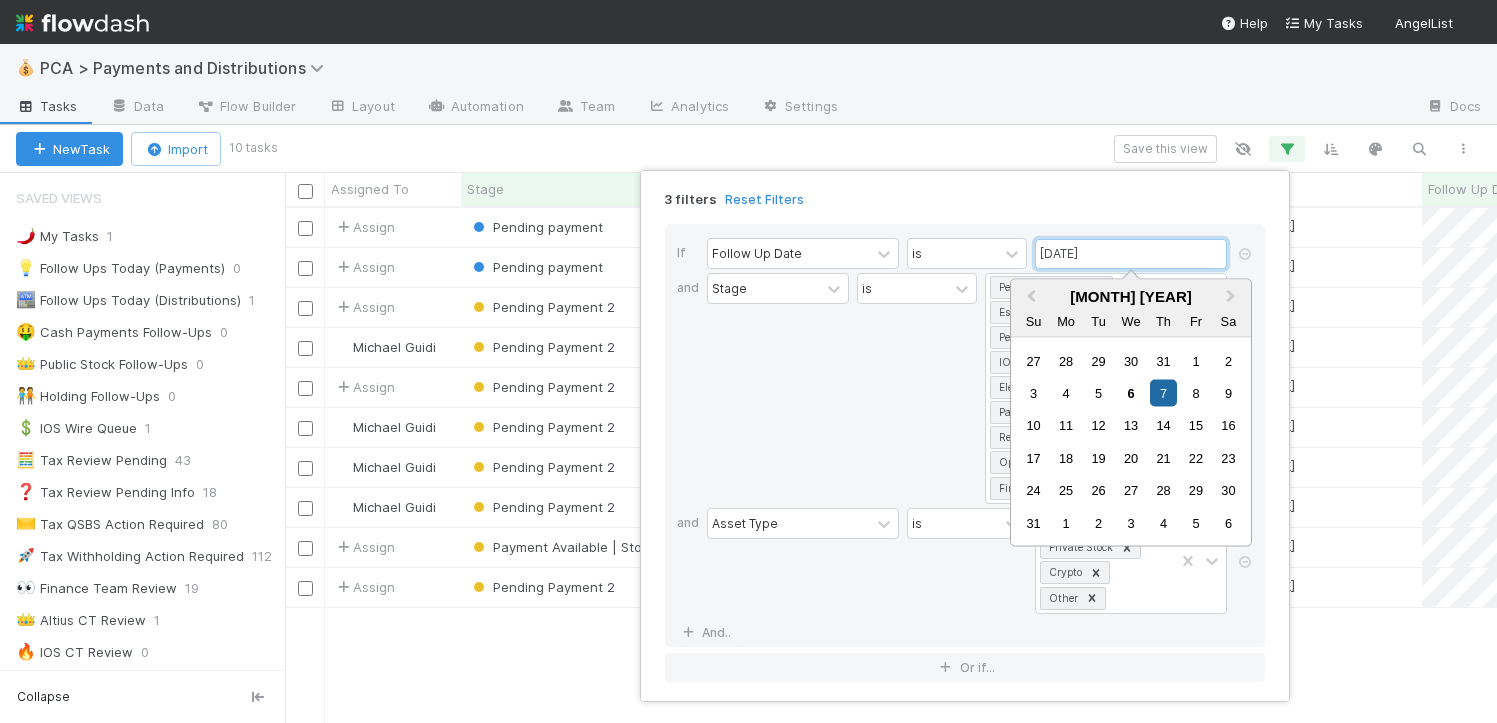 scroll, scrollTop: 15, scrollLeft: 16, axis: both 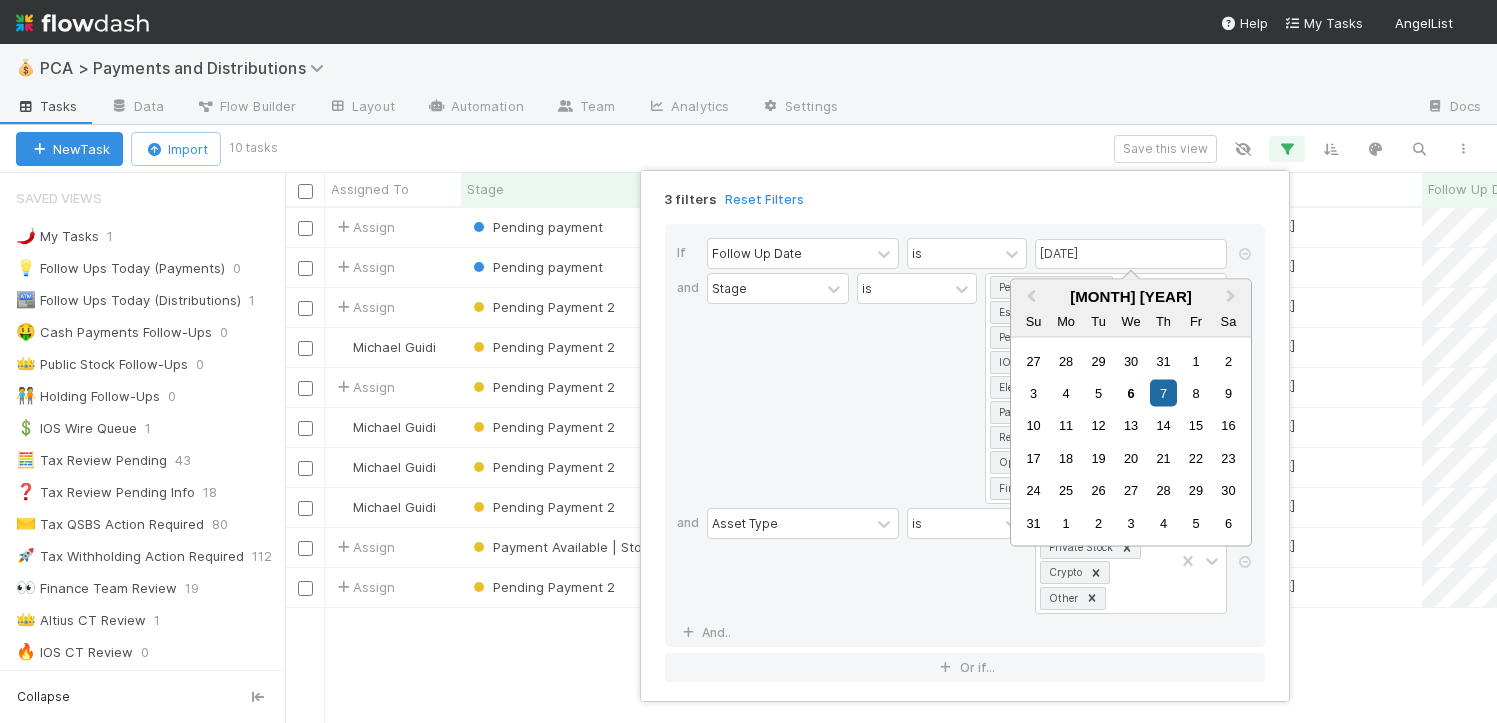 click on "3 filters Reset Filters If Follow Up Date is [DATE] and Stage is Pending payment Escrow Pending Payment 2 IOS Wire Flag Election Notice and Liquidation Strategy Payment Available | Stock Received (Pending Txn Summary) Open Questions (Payments) Finance ECC Creation and Asset Type is Public Stock Private Stock Crypto Other And.. Or if..." at bounding box center [748, 361] 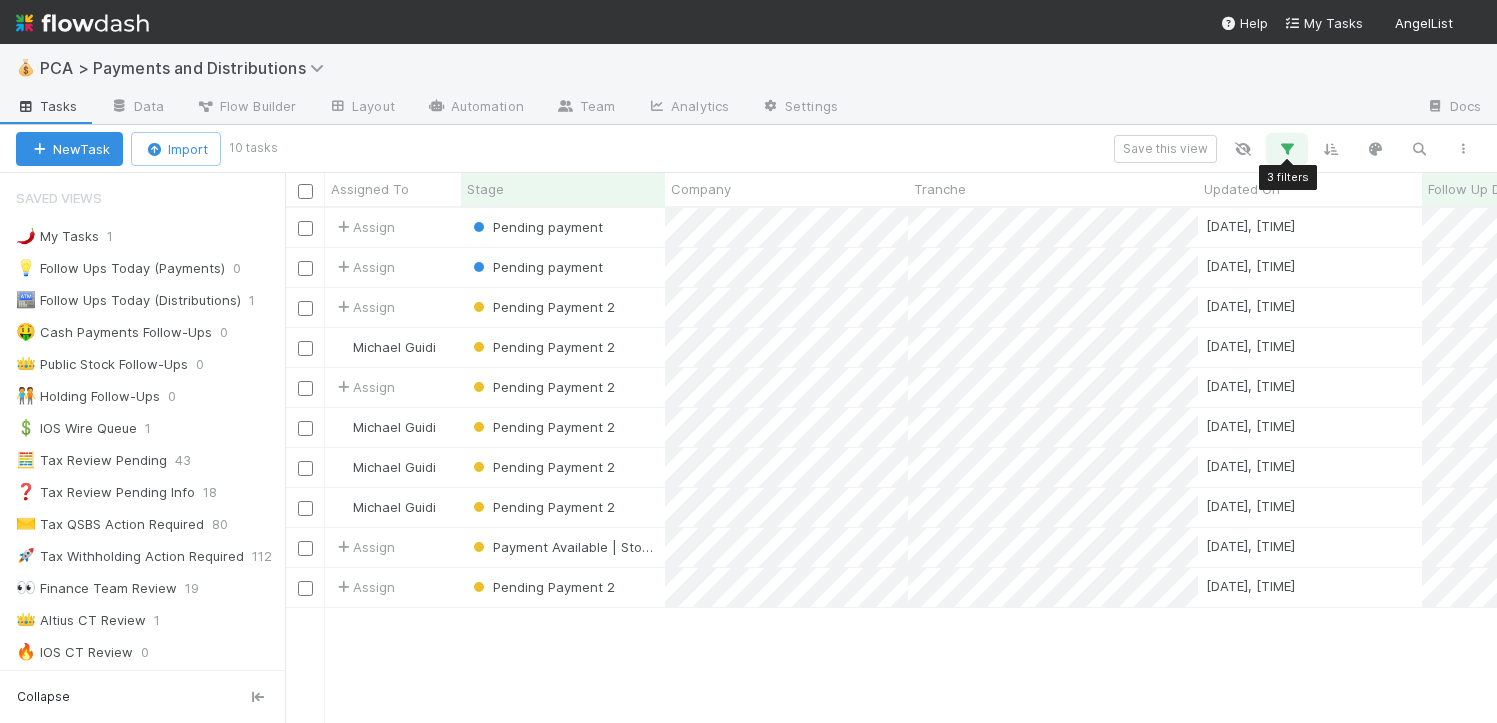 click at bounding box center [1287, 149] 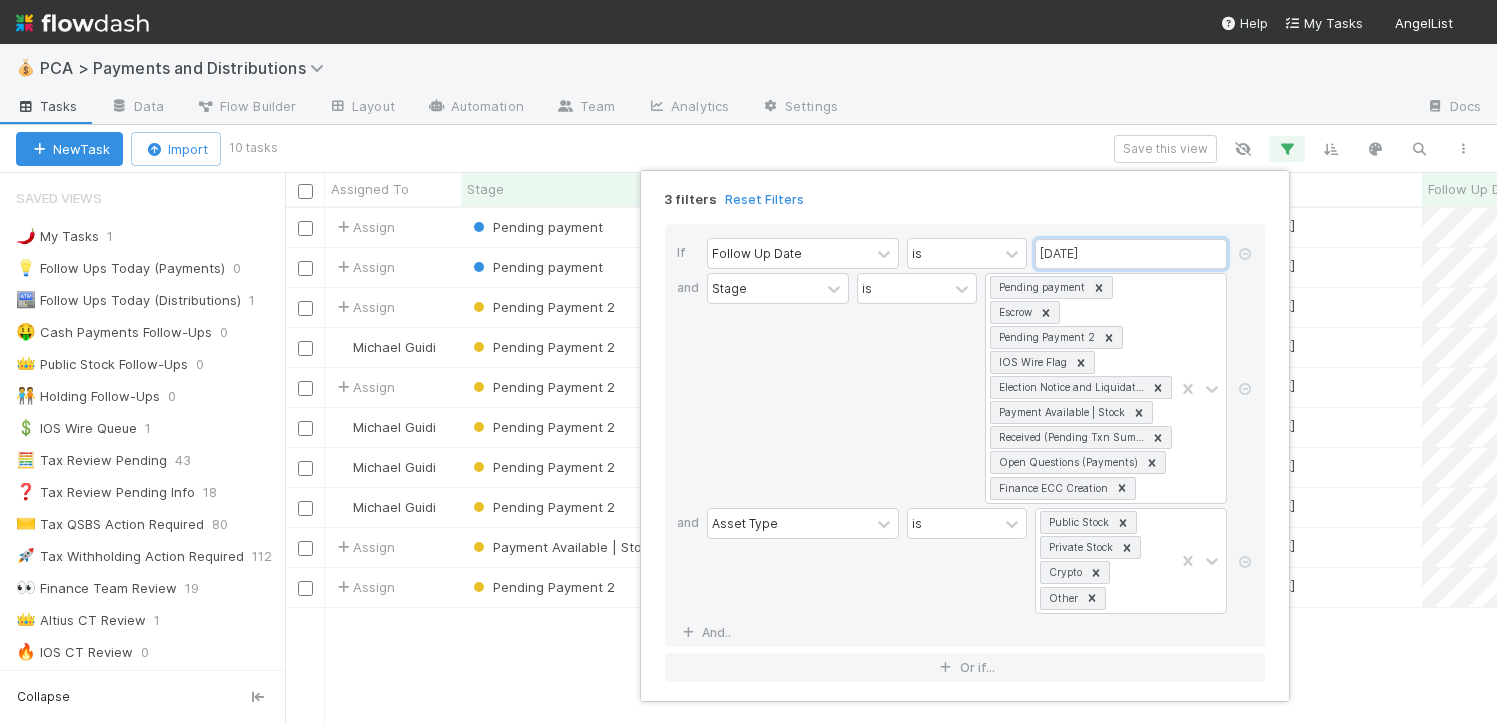 click on "[DATE]" at bounding box center (1131, 254) 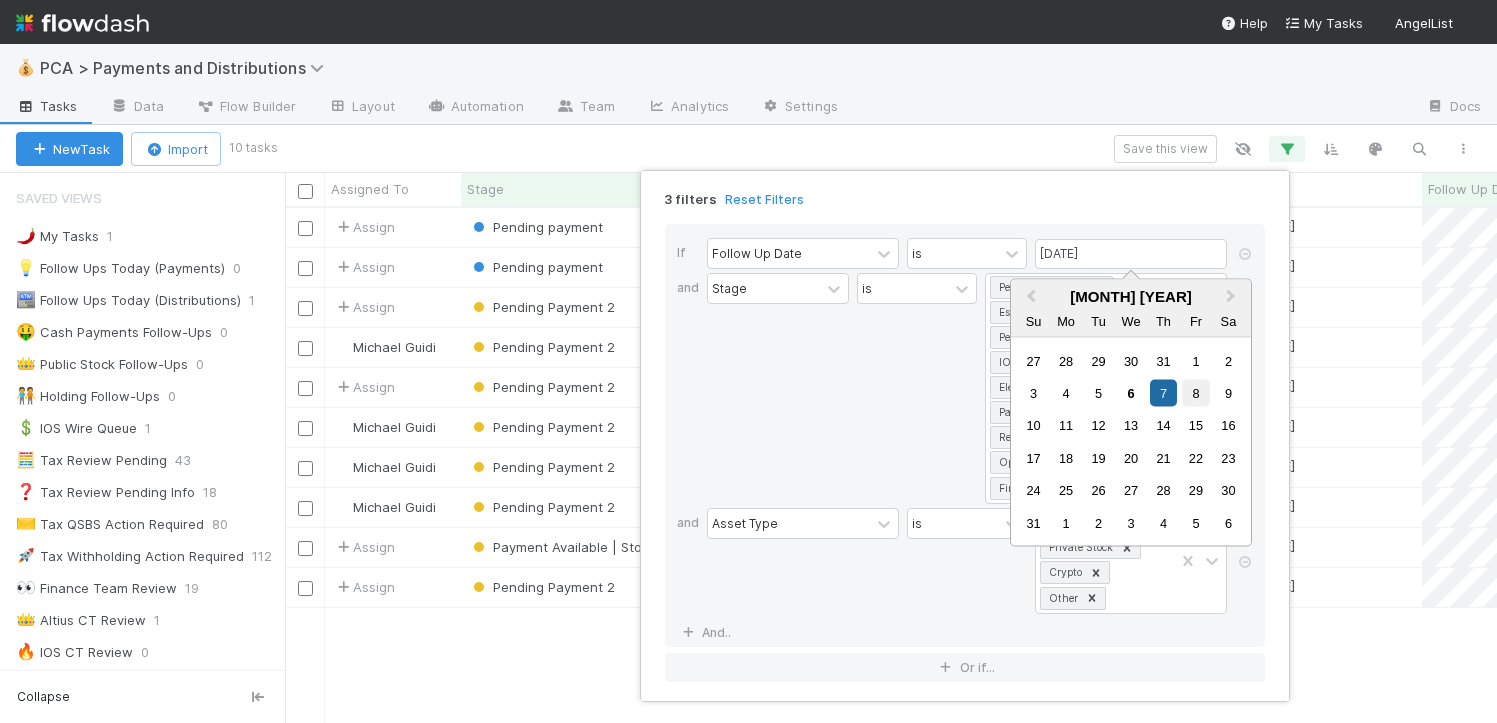 click on "8" at bounding box center (1195, 393) 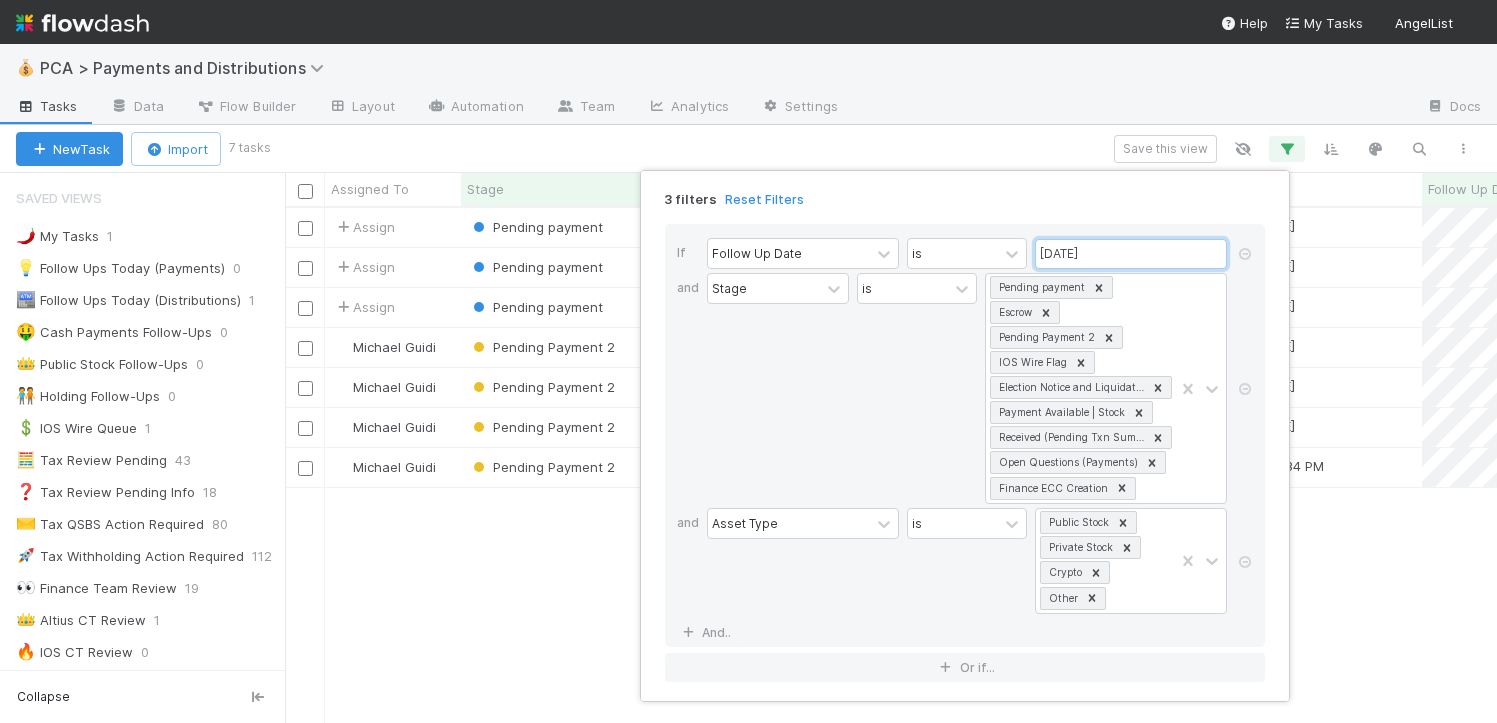 scroll, scrollTop: 15, scrollLeft: 16, axis: both 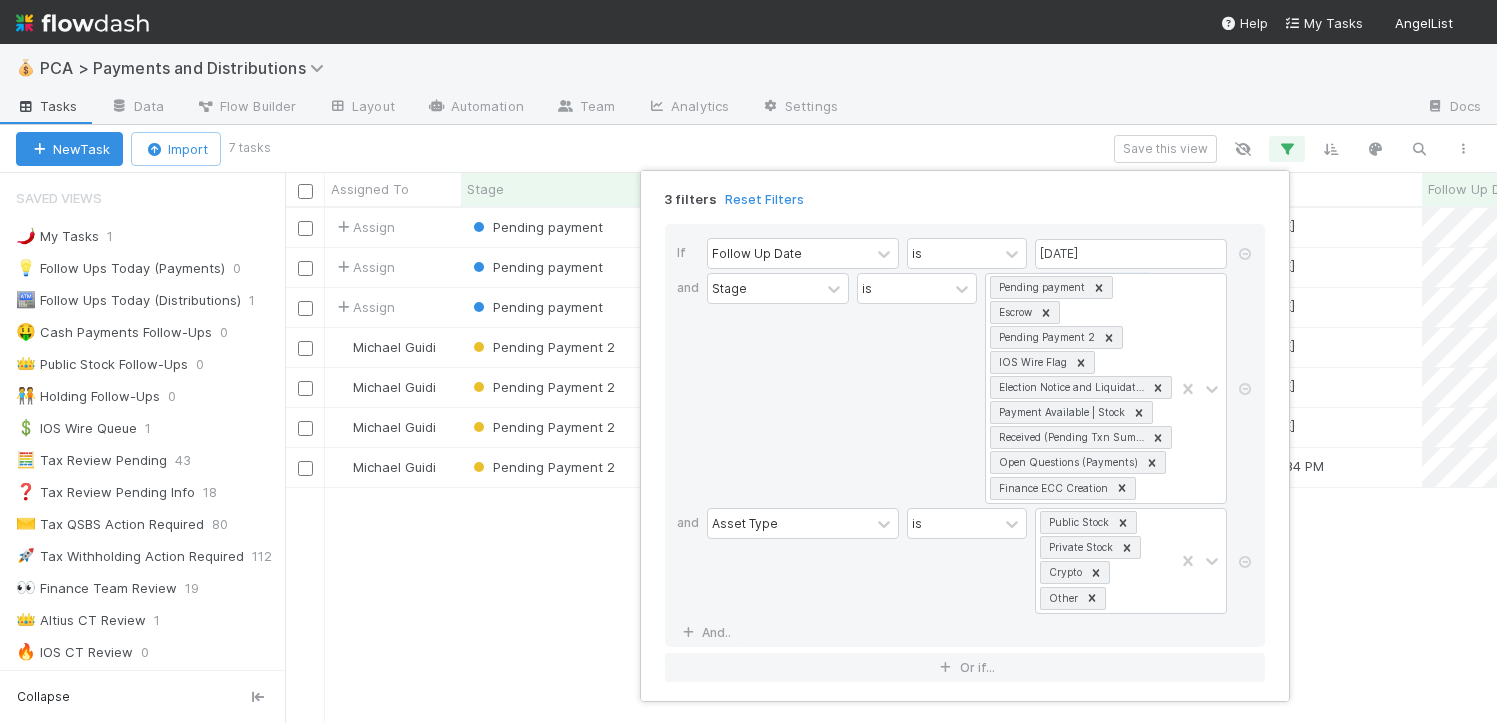 click on "3 filters Reset Filters If Follow Up Date is [DATE] and Stage is Pending payment Escrow Pending Payment 2 IOS Wire Flag Election Notice and Liquidation Strategy Payment Available | Stock Received (Pending Txn Summary) Open Questions (Payments) Finance ECC Creation and Asset Type is Public Stock Private Stock Crypto Other And.. Or if..." at bounding box center [748, 361] 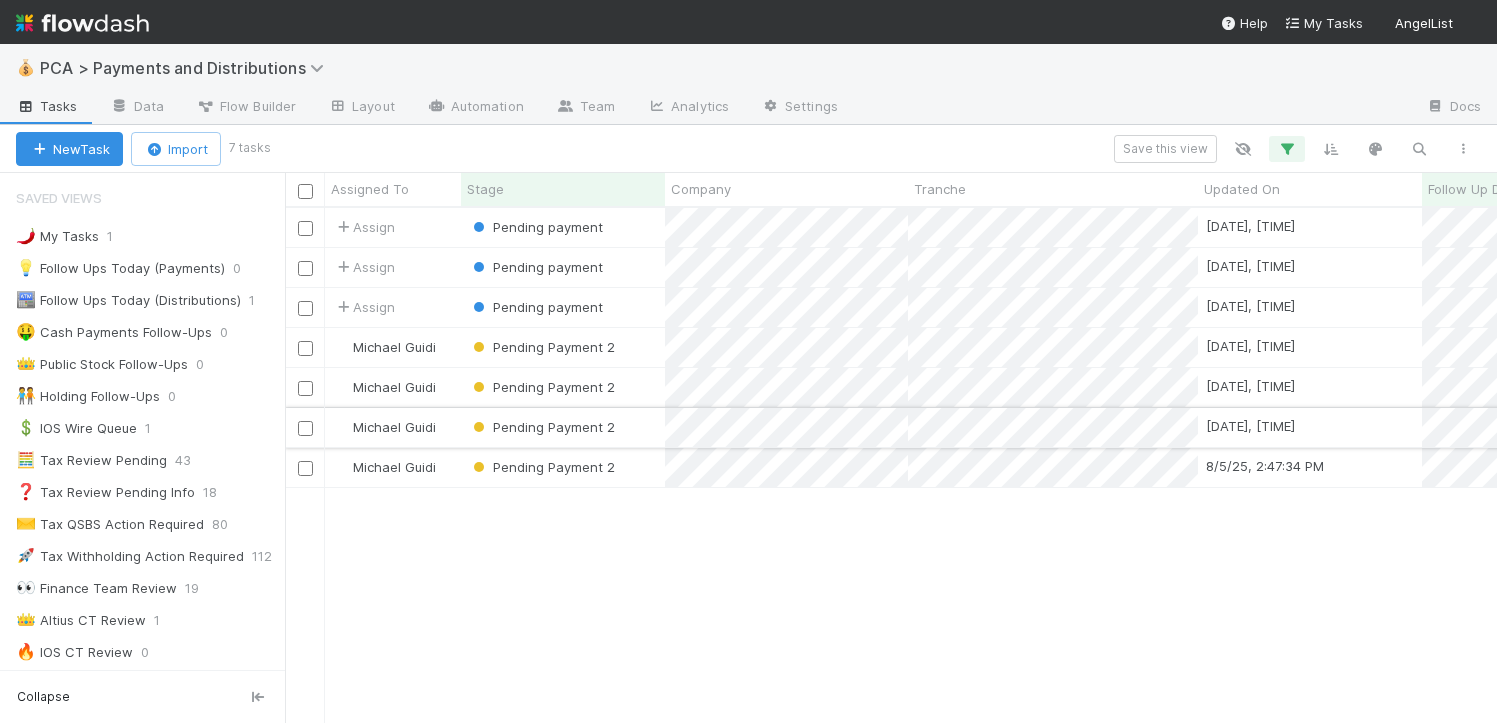 click on "Pending Payment 2" at bounding box center (563, 427) 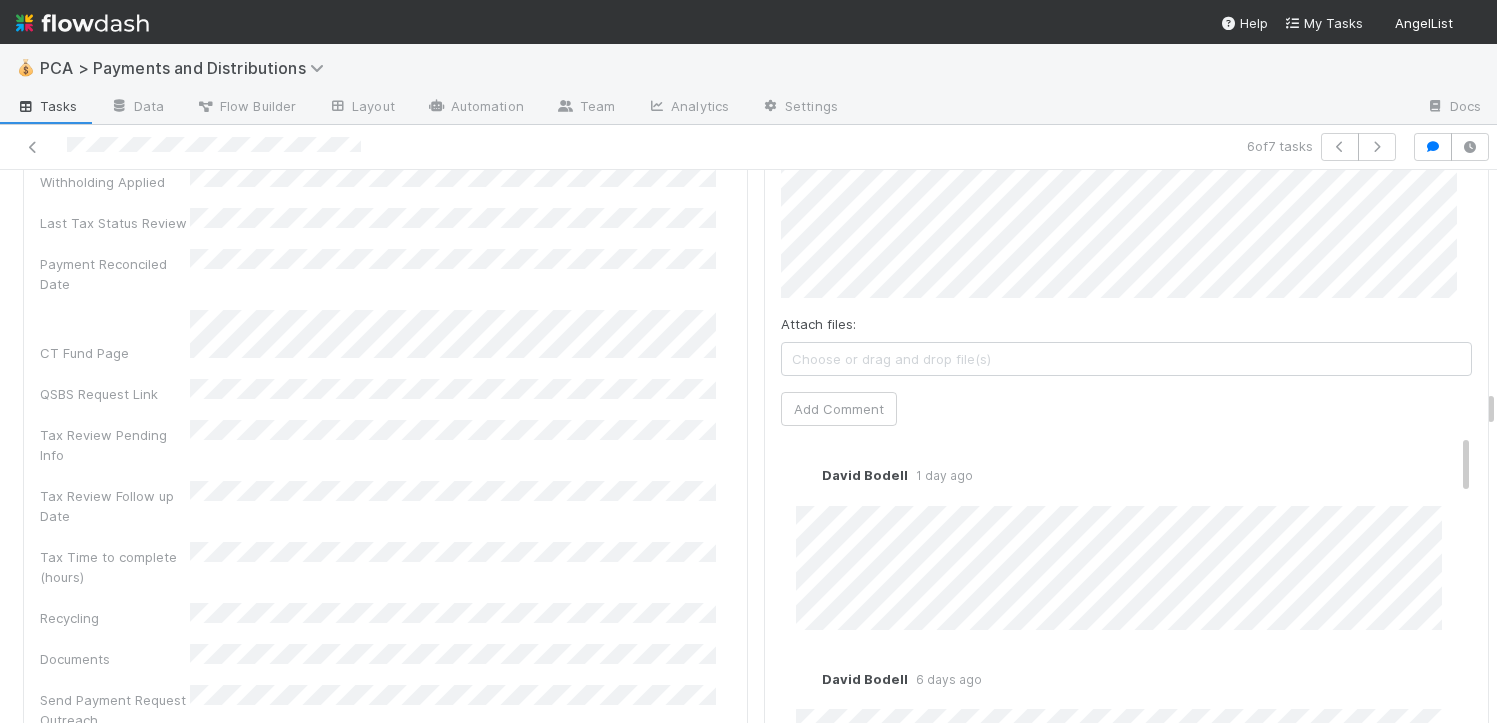 scroll, scrollTop: 5905, scrollLeft: 0, axis: vertical 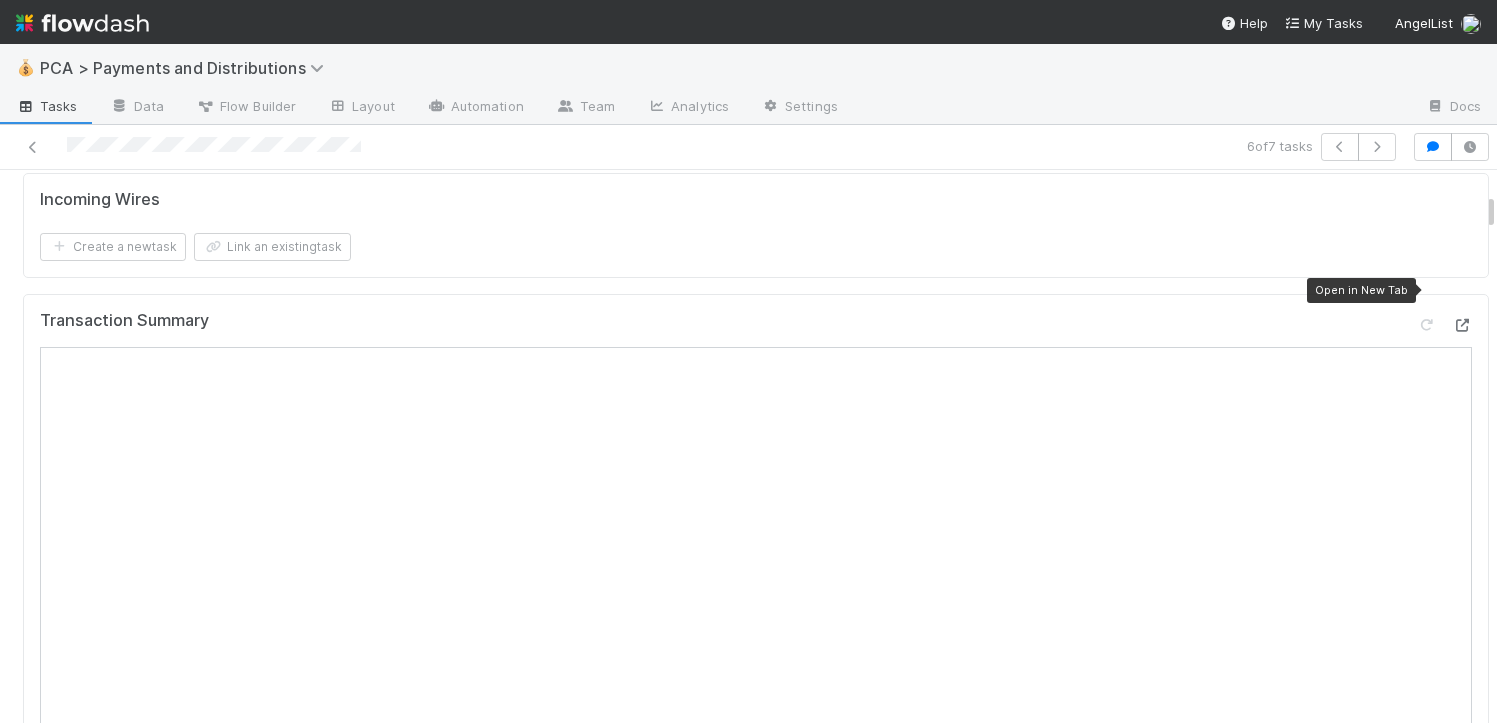 click at bounding box center (1462, 325) 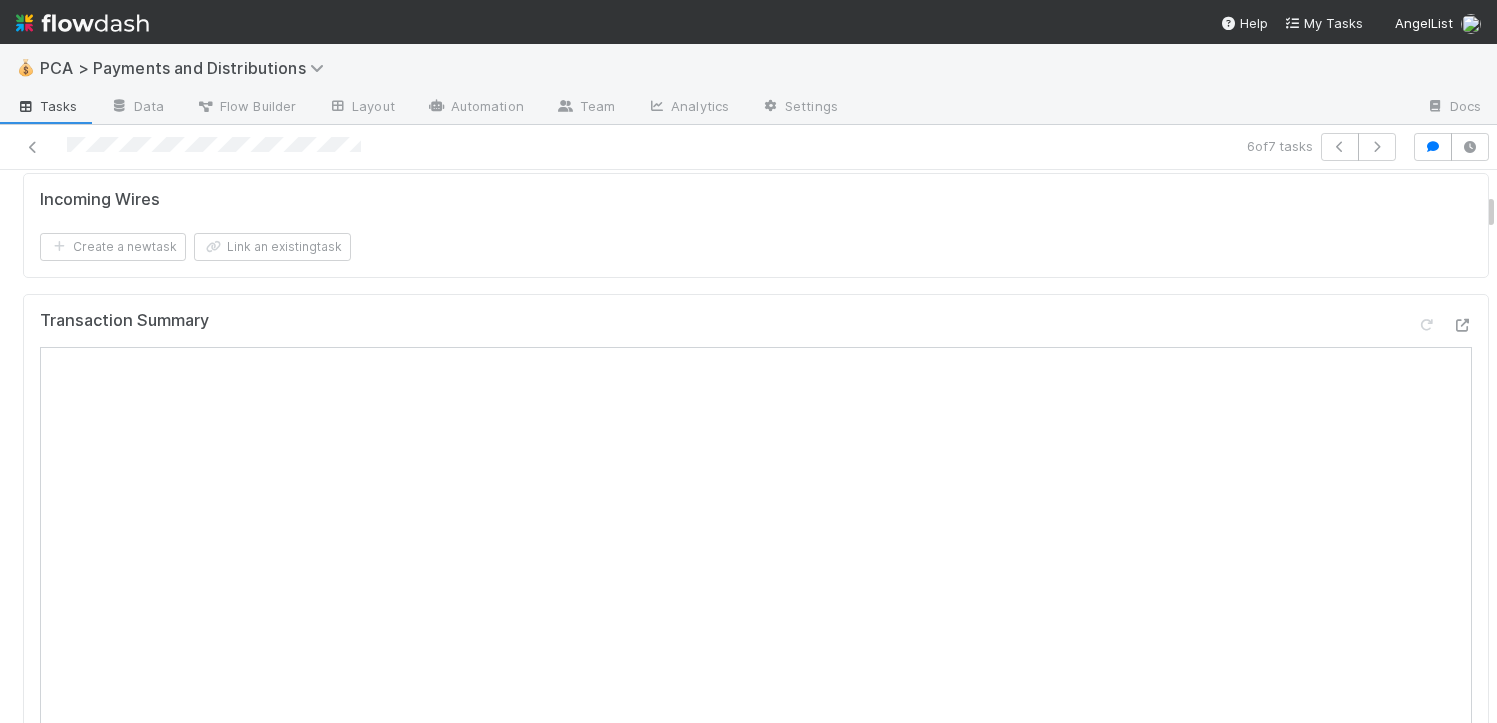 click at bounding box center (359, 147) 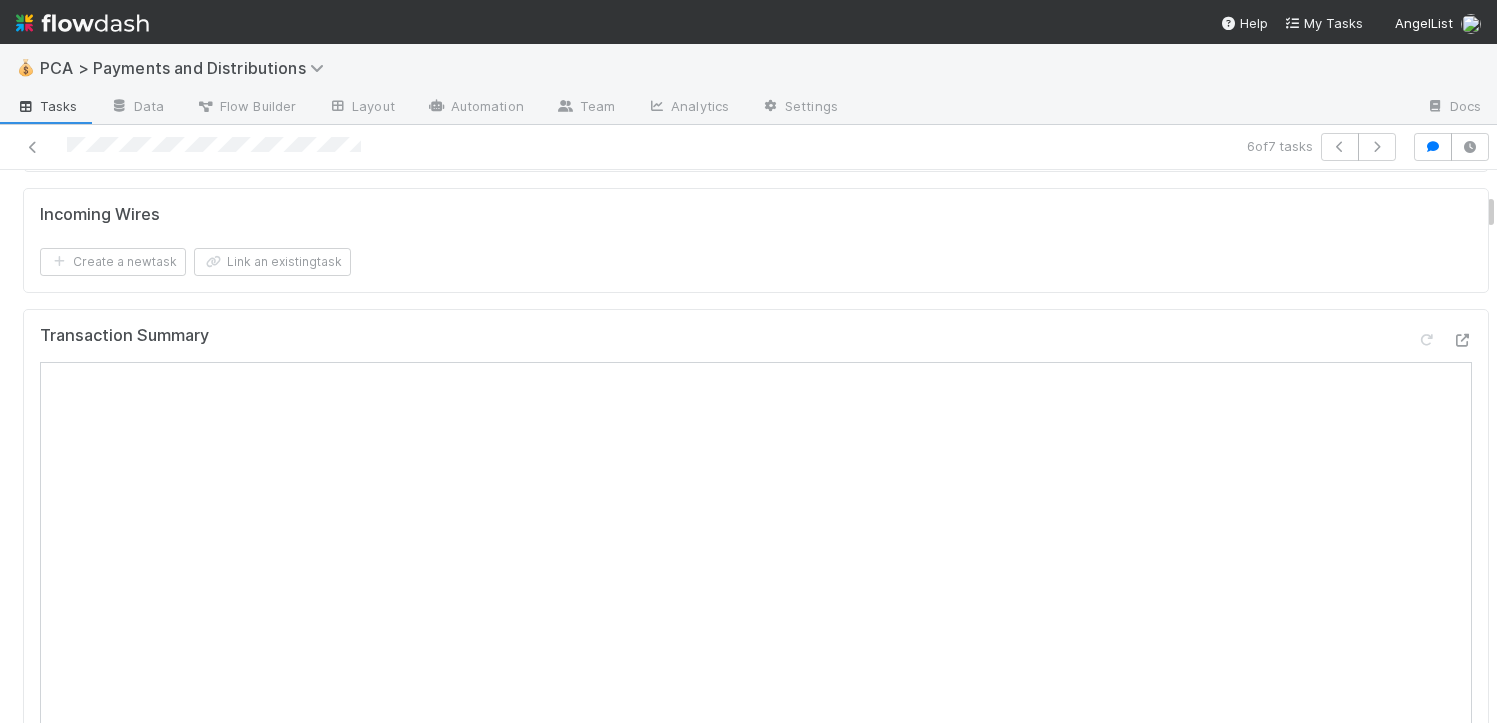 scroll, scrollTop: 626, scrollLeft: 0, axis: vertical 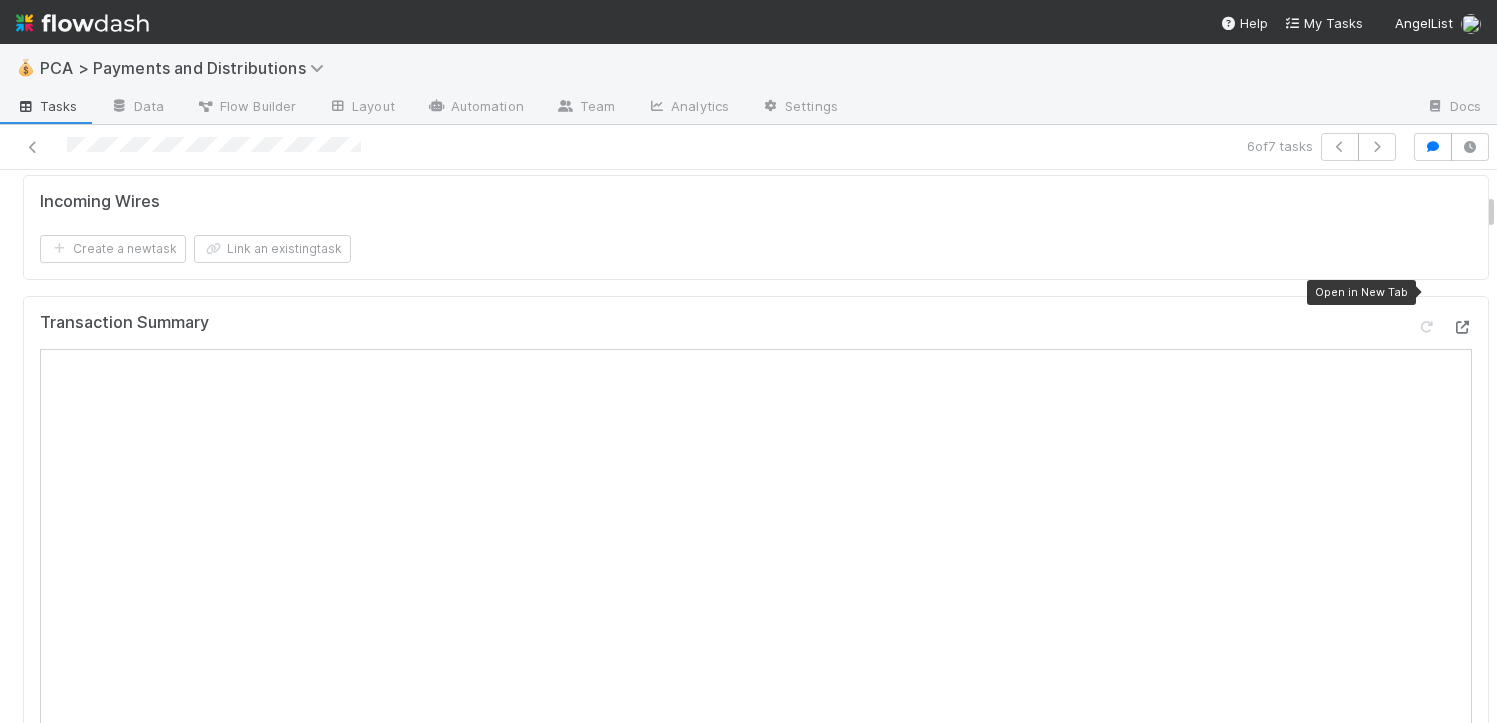 click at bounding box center [1462, 327] 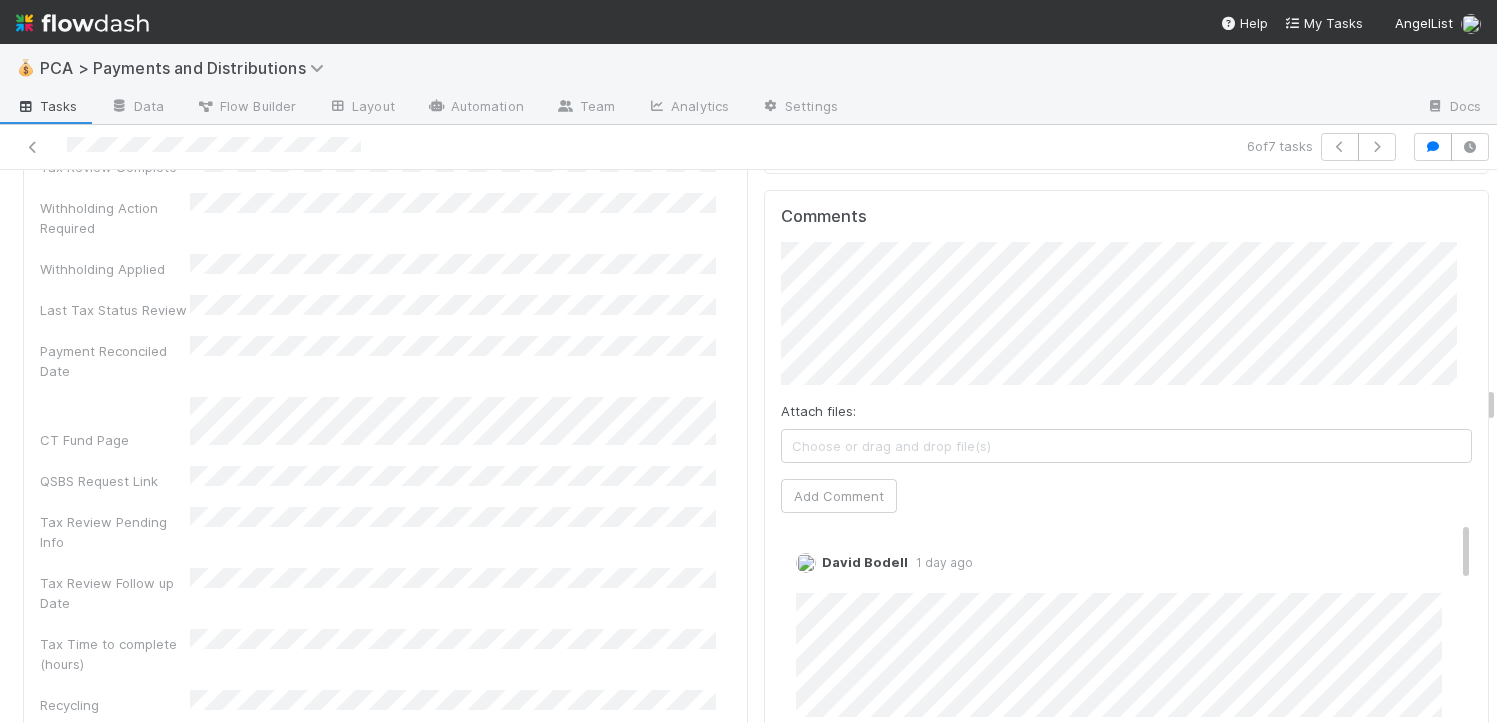 scroll, scrollTop: 5858, scrollLeft: 0, axis: vertical 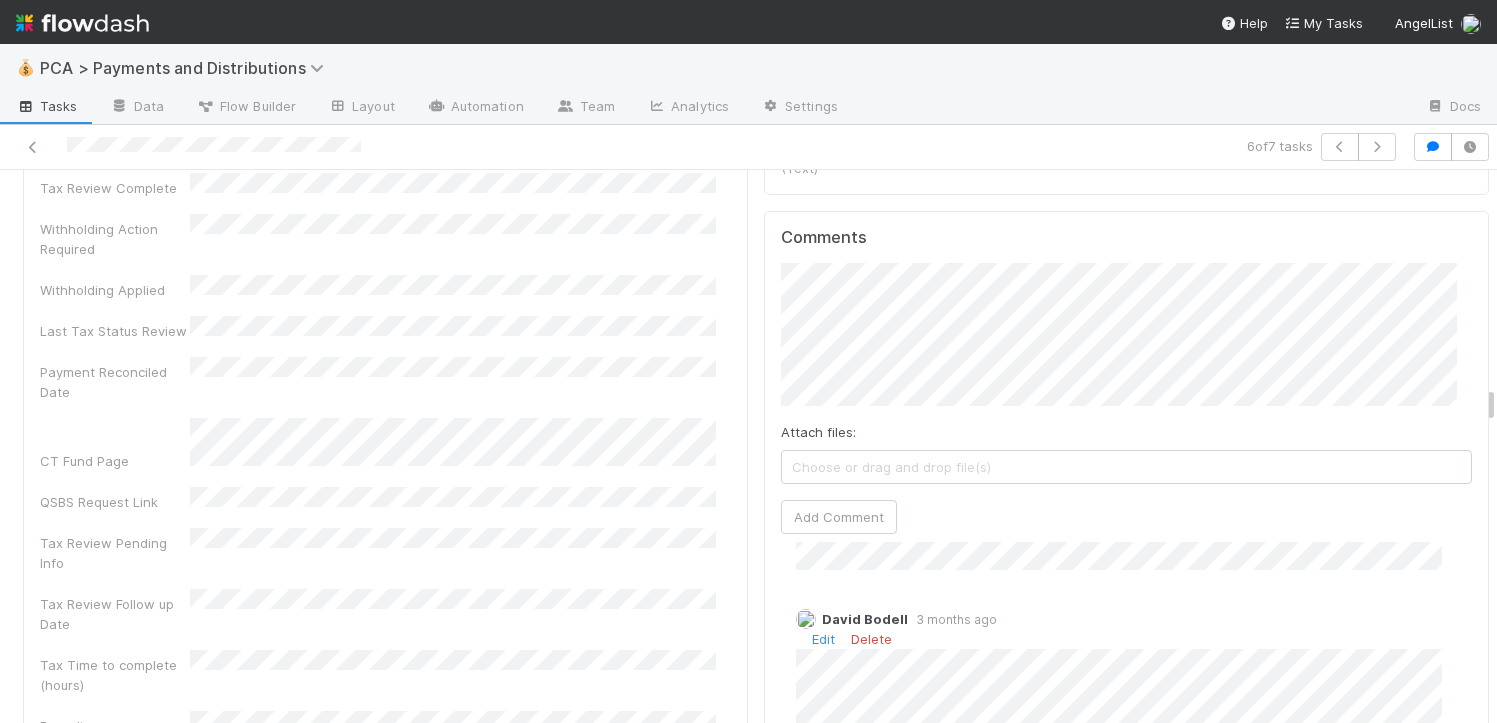 click on "[FIRST] [LAST] [TIME_AGO] Edit Delete" at bounding box center (1134, 683) 